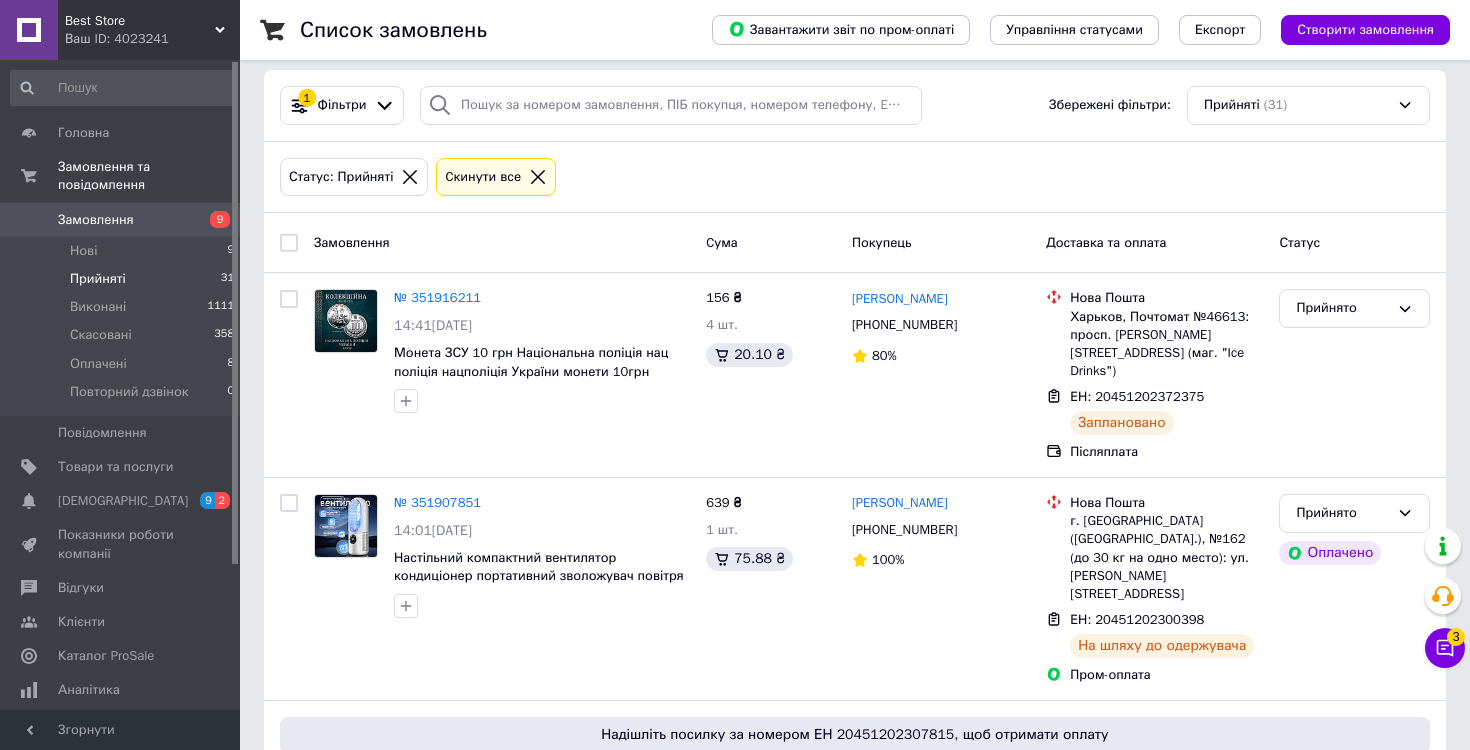 scroll, scrollTop: 112, scrollLeft: 0, axis: vertical 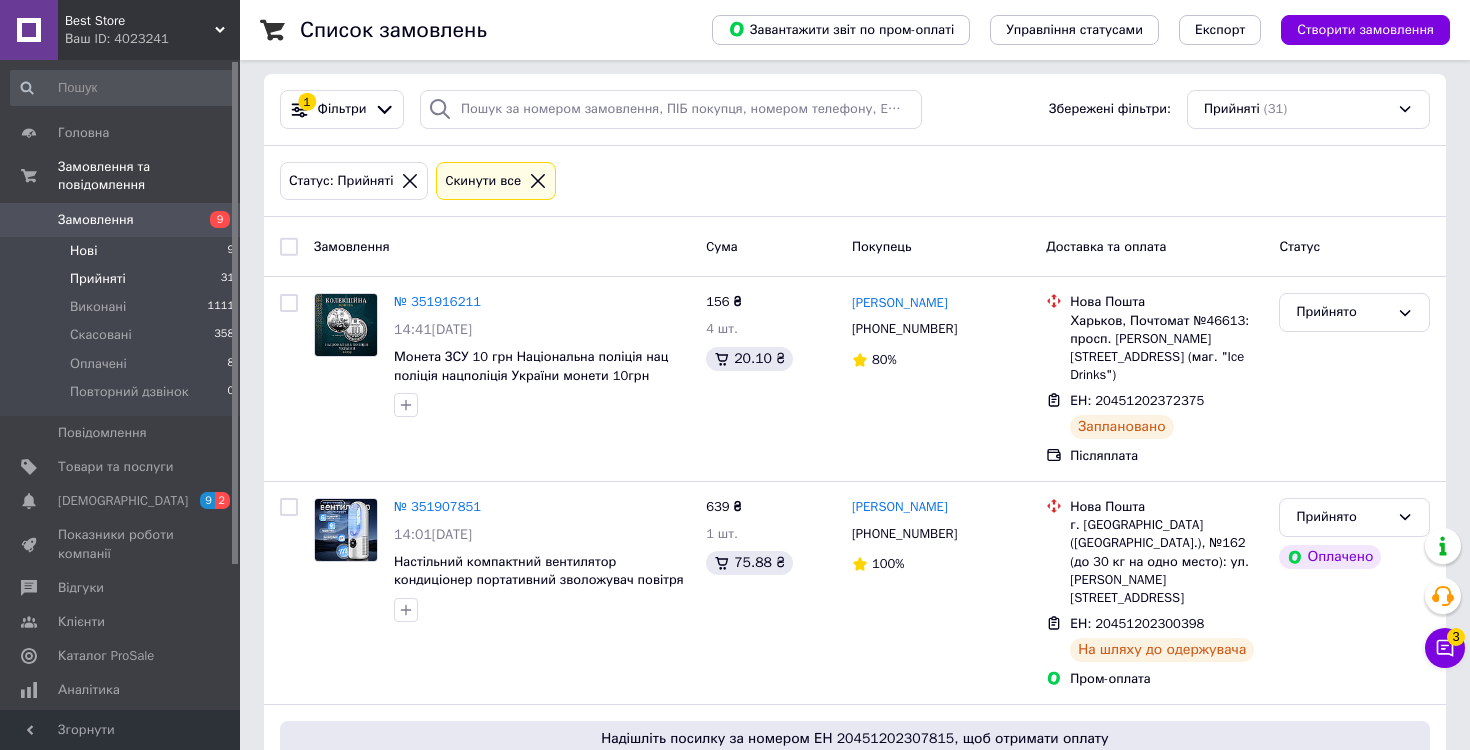 click on "Нові 9" at bounding box center [123, 251] 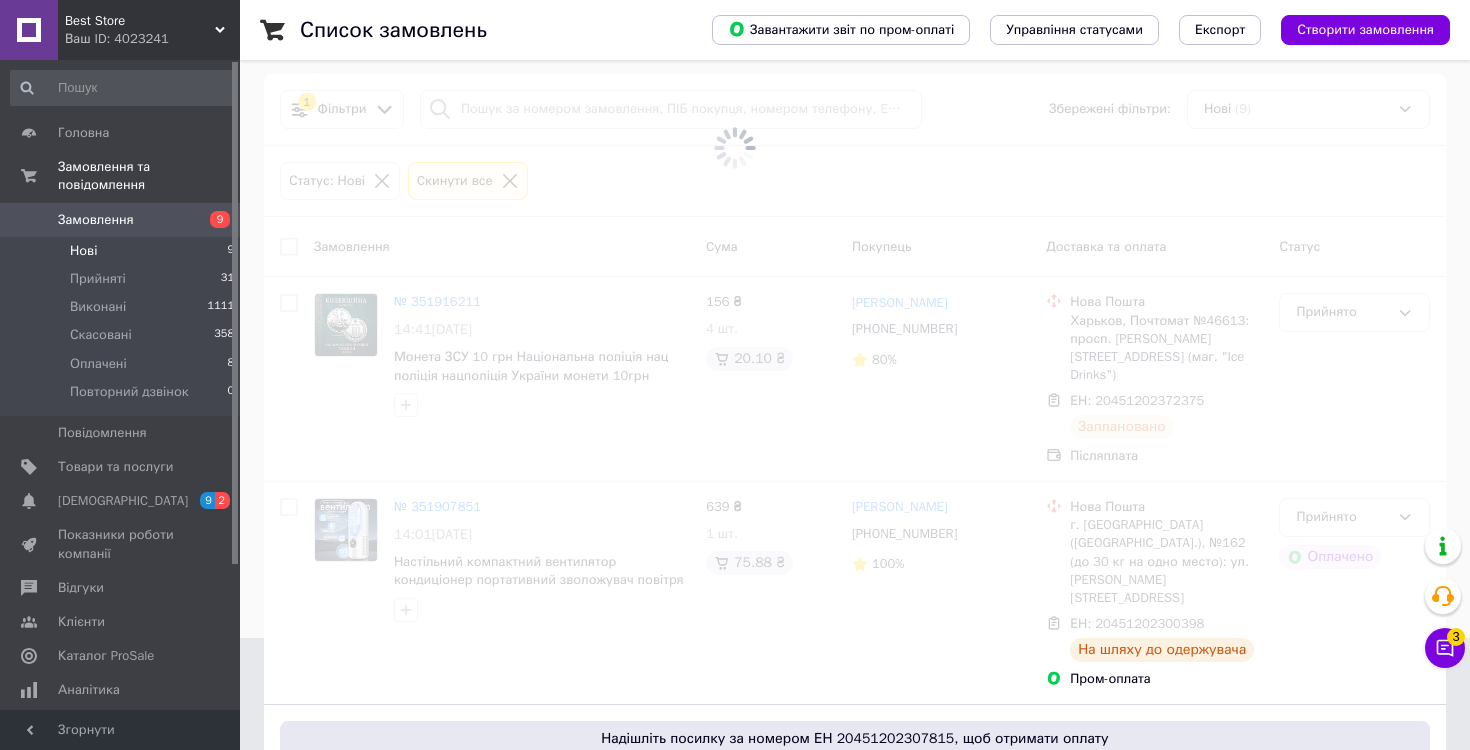 scroll, scrollTop: 0, scrollLeft: 0, axis: both 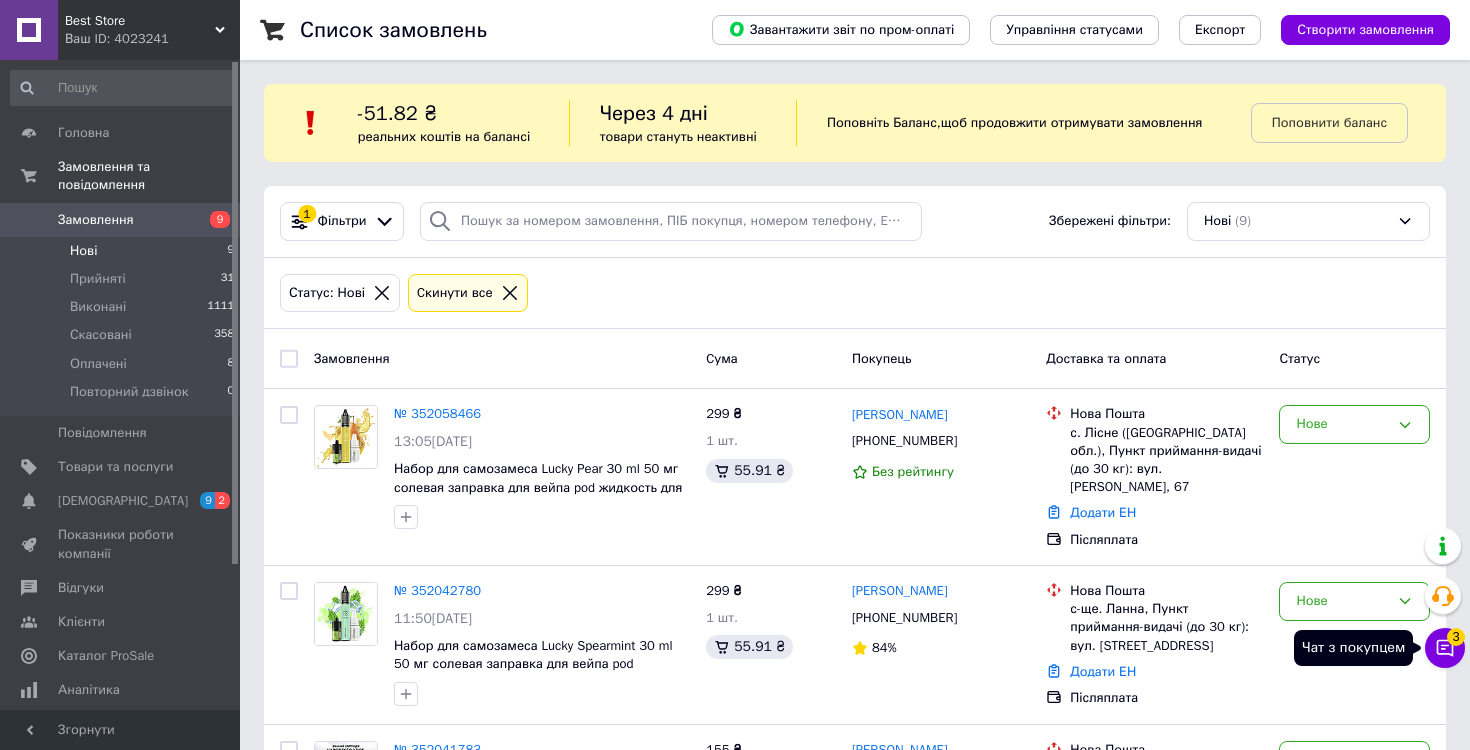 click on "Чат з покупцем 3" at bounding box center [1445, 648] 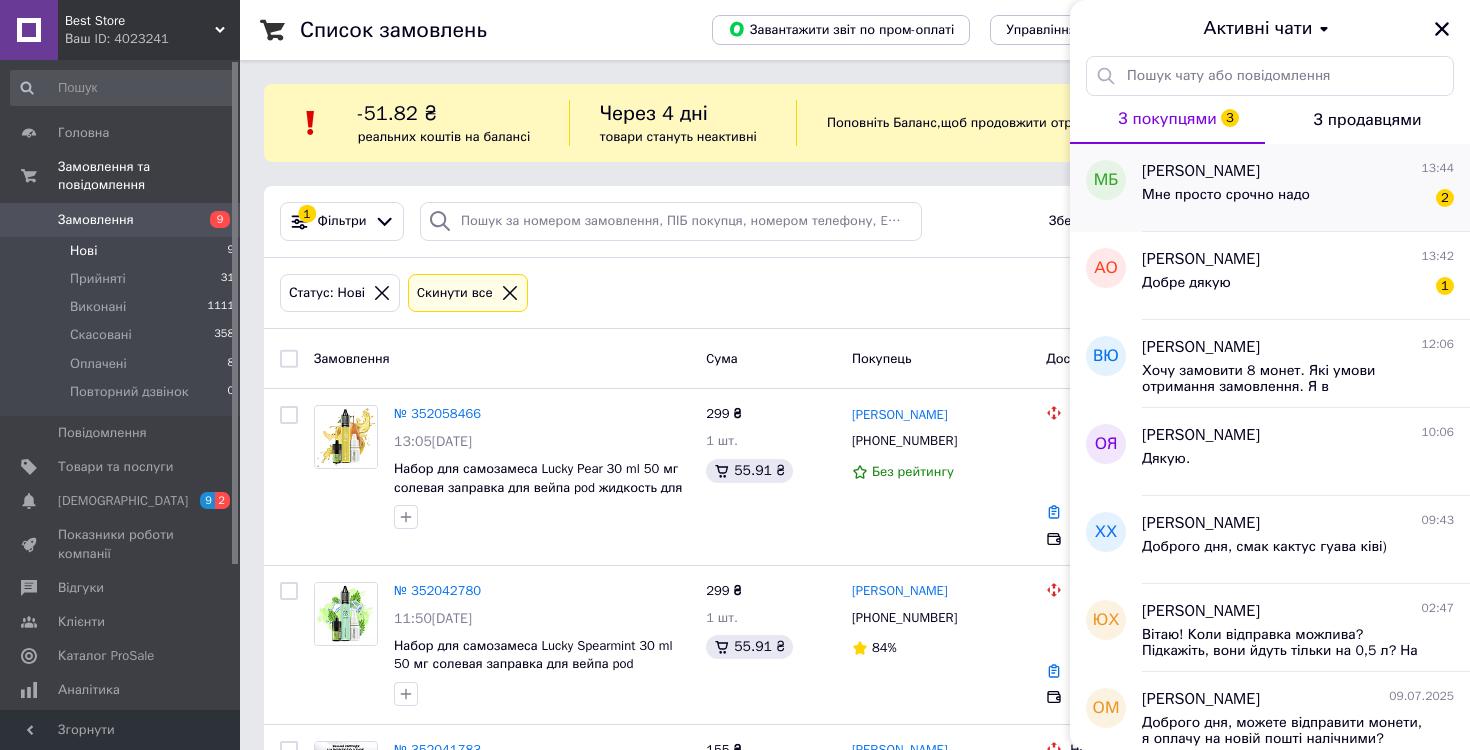 click on "Мне просто срочно надо" at bounding box center (1226, 195) 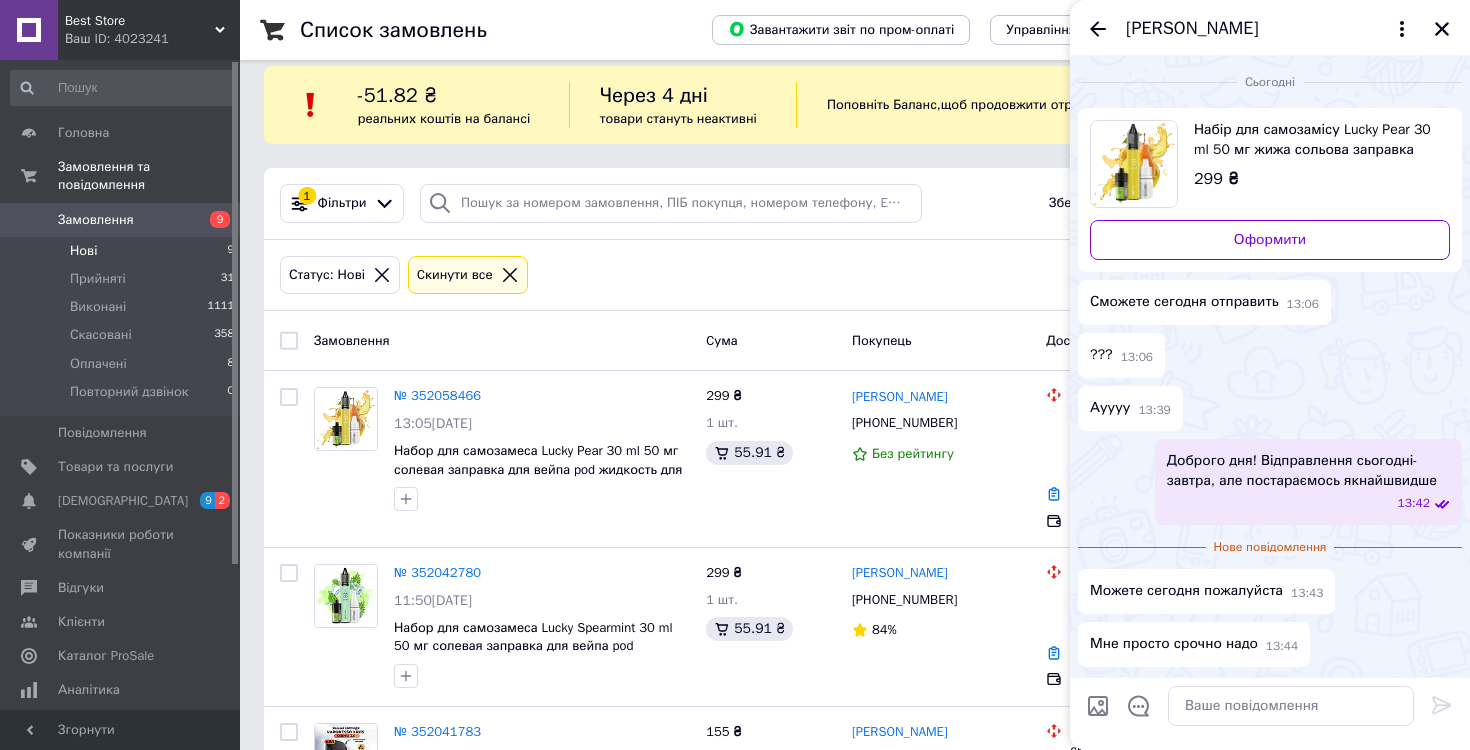scroll, scrollTop: 23, scrollLeft: 0, axis: vertical 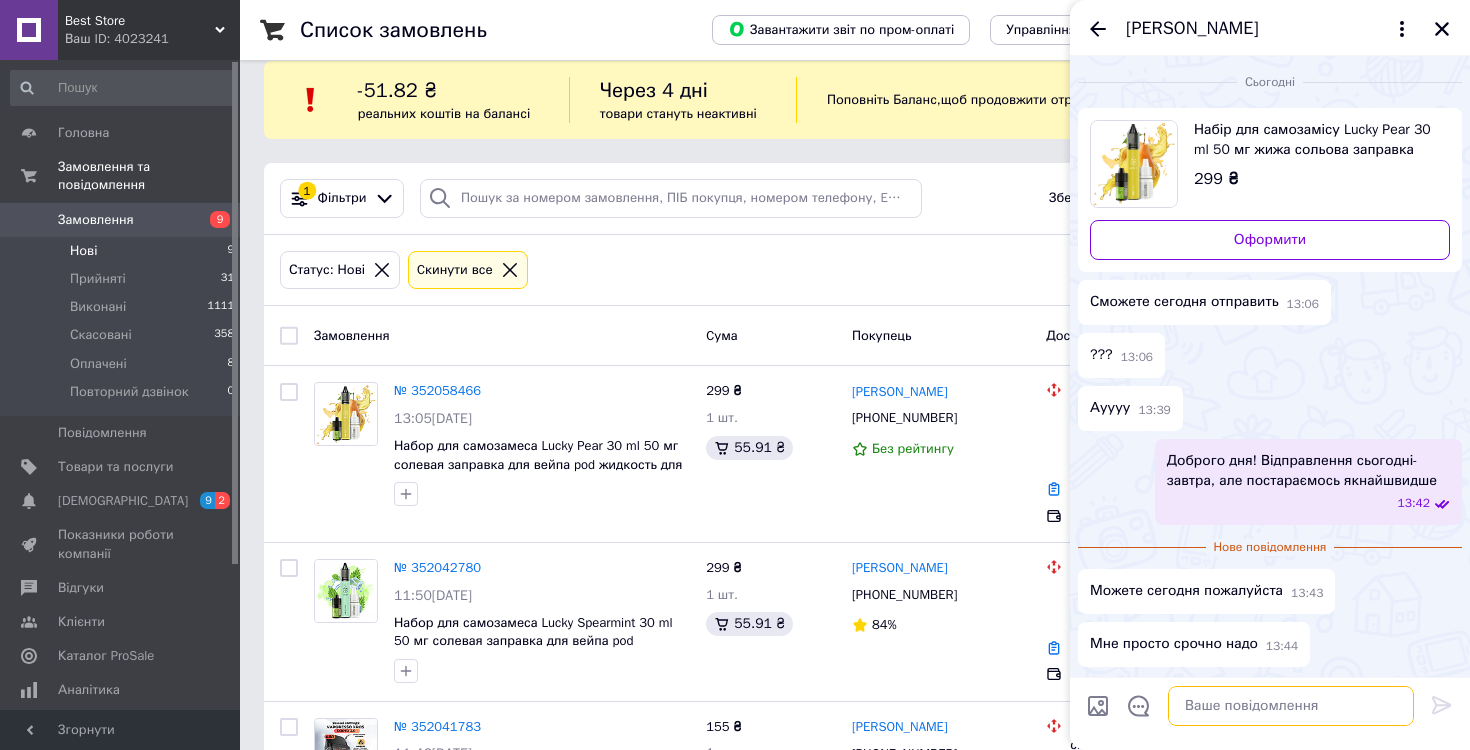 click at bounding box center (1291, 706) 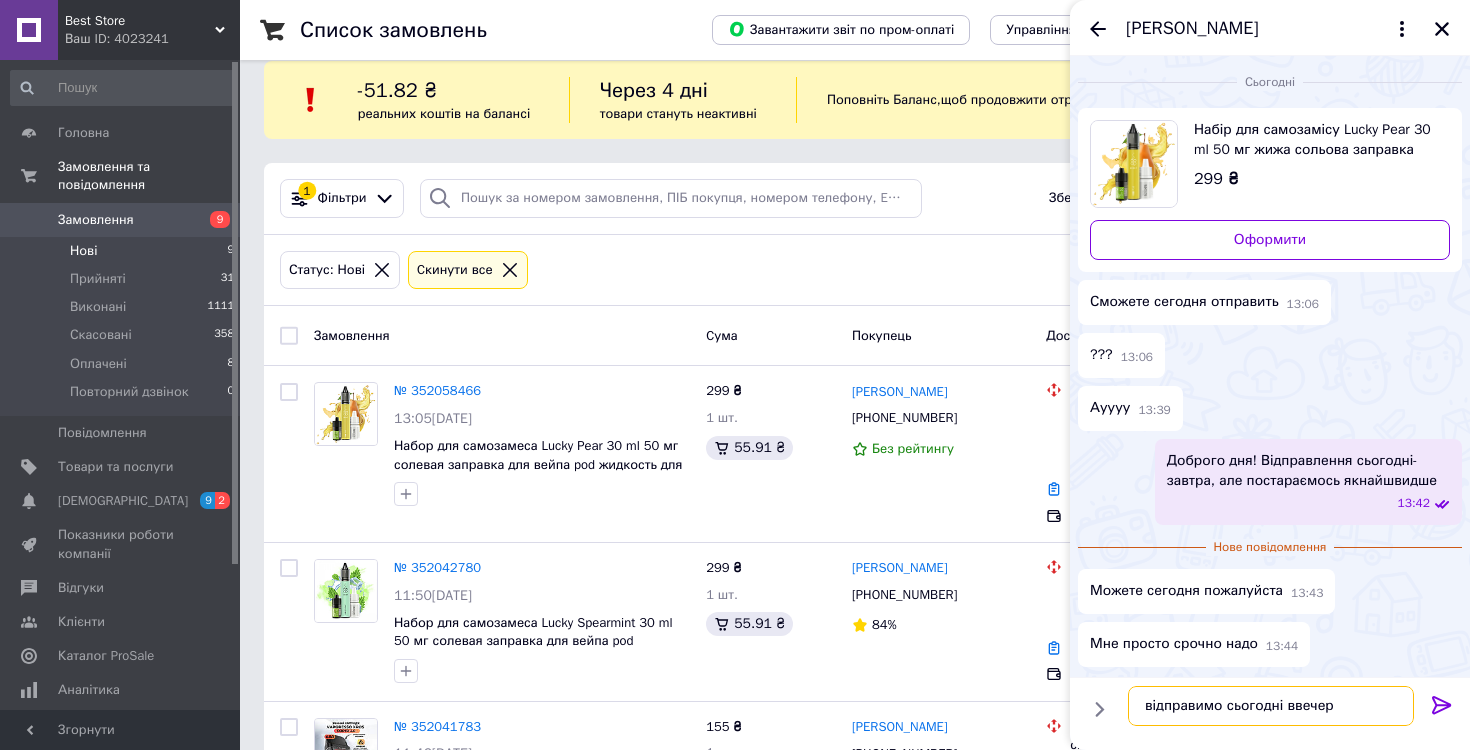 type on "відправимо сьогодні ввечері" 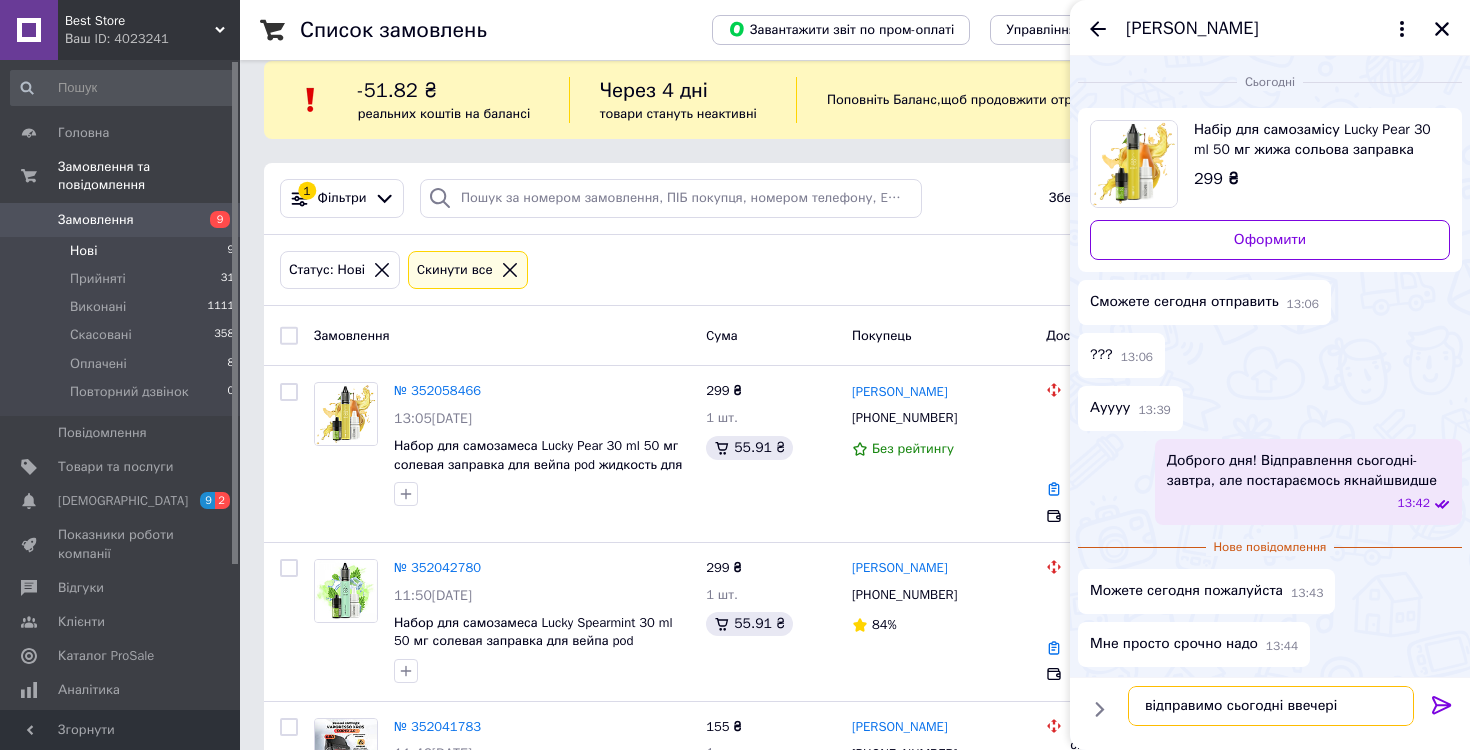 type 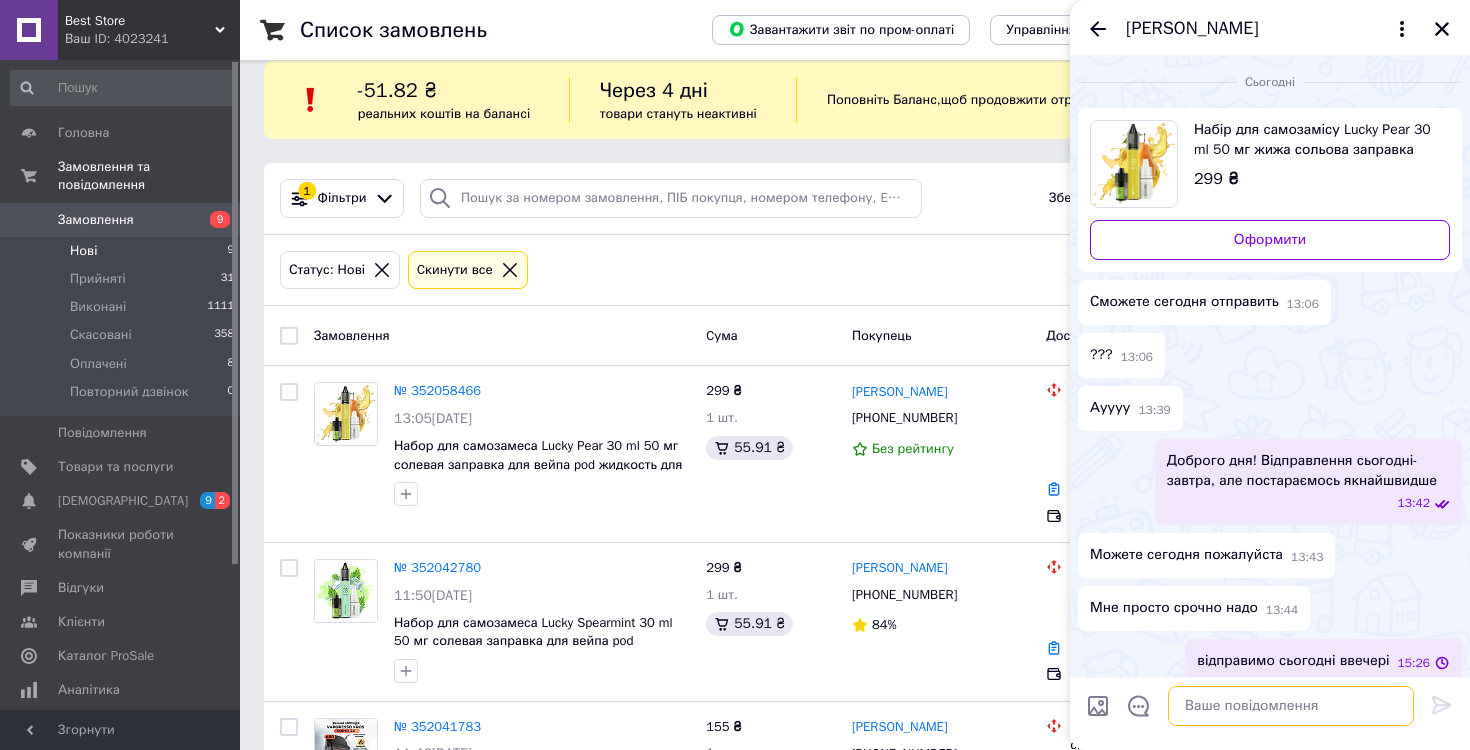 scroll, scrollTop: 15, scrollLeft: 0, axis: vertical 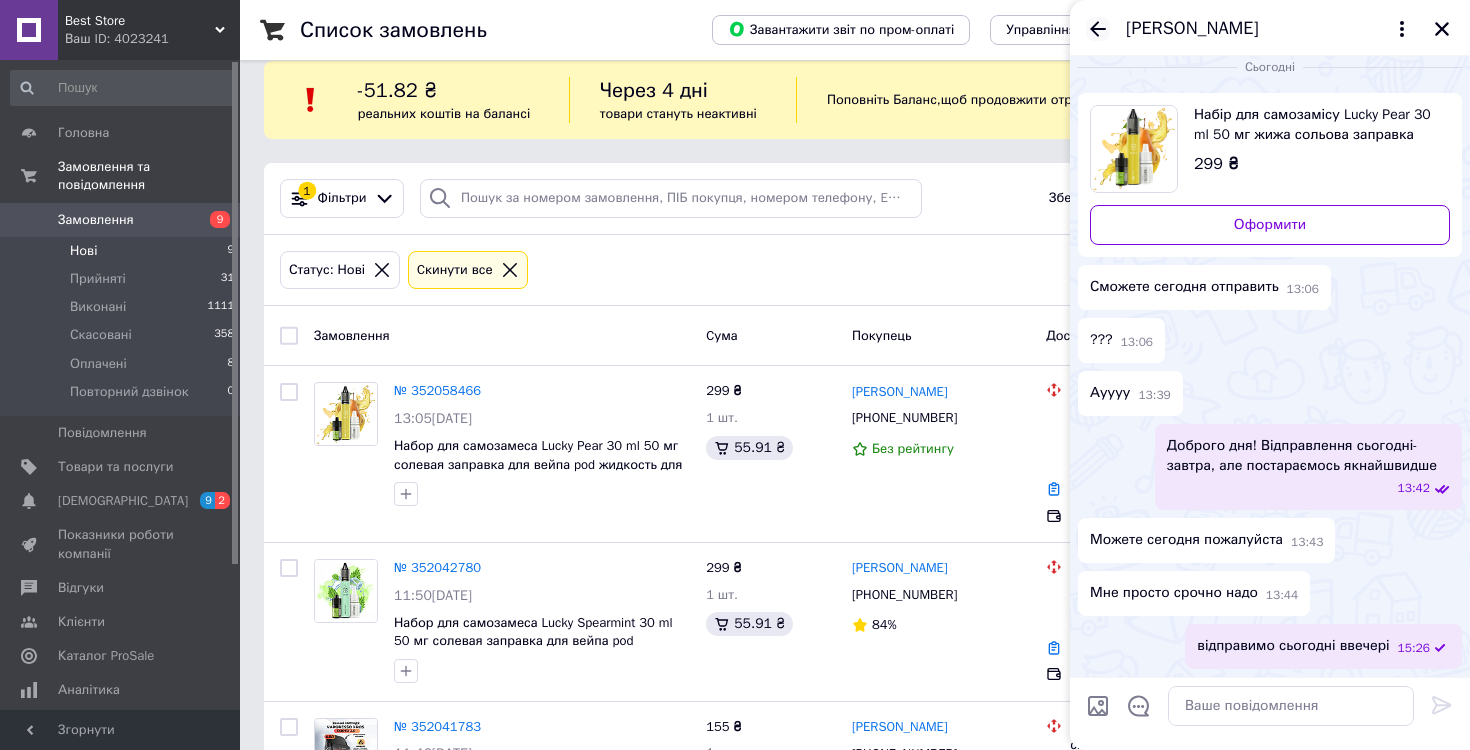click 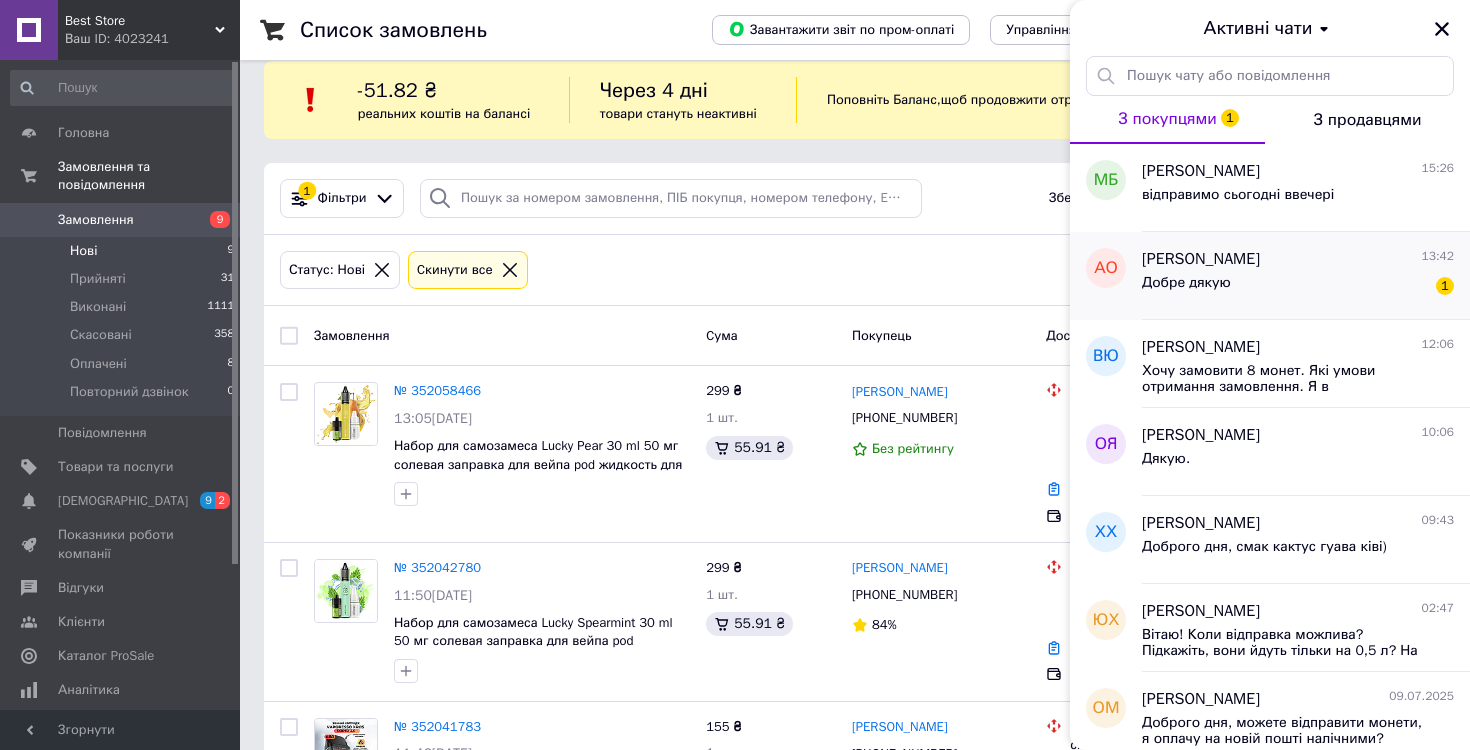 click on "Добре дякую" at bounding box center [1186, 283] 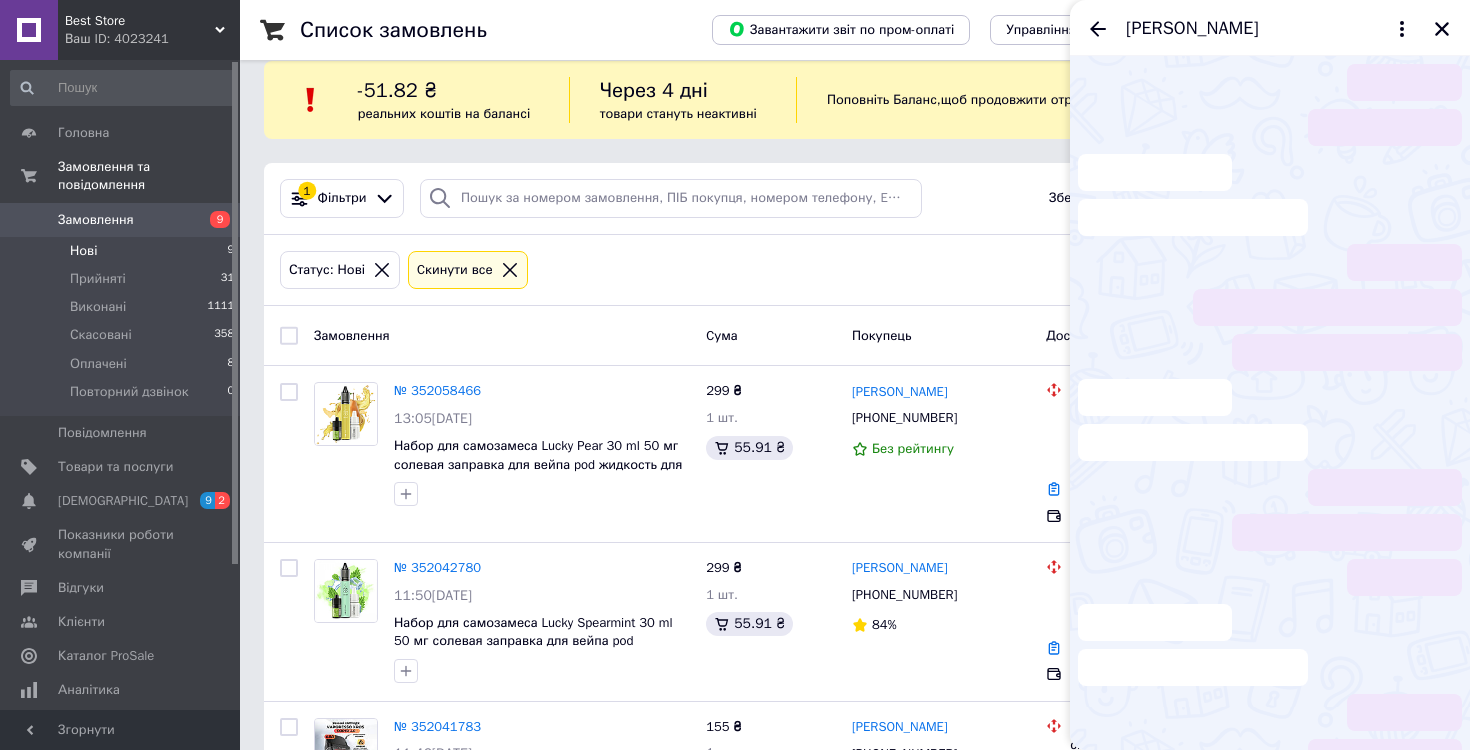 scroll, scrollTop: 27, scrollLeft: 0, axis: vertical 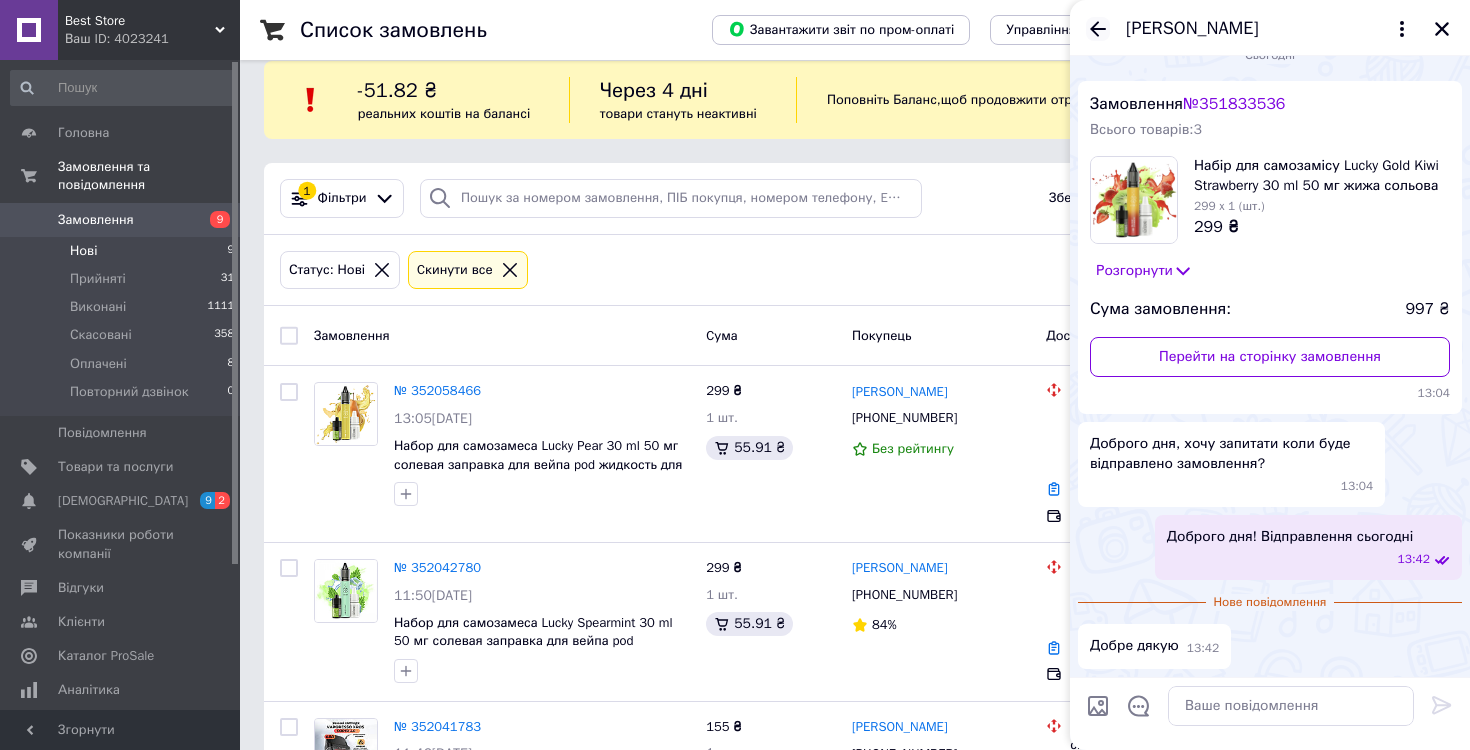 click 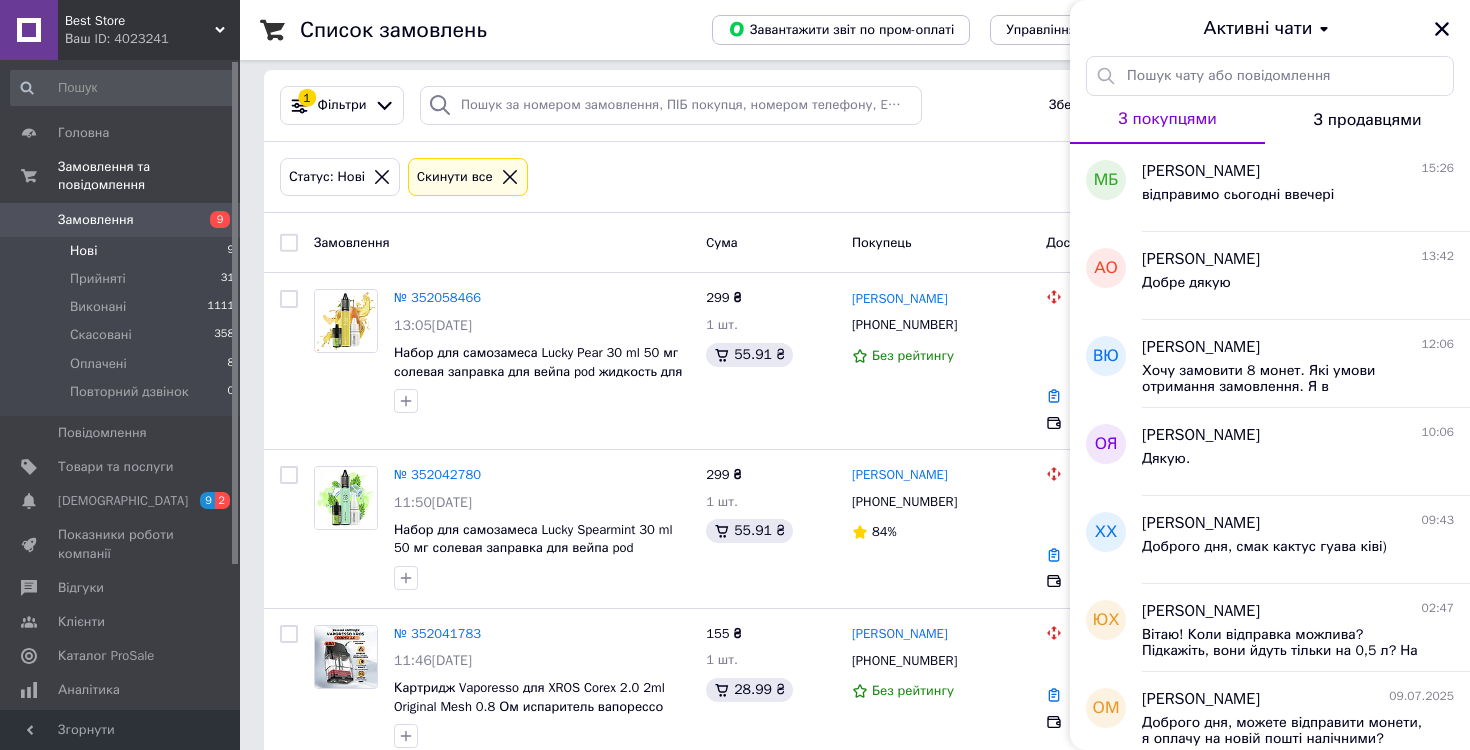 scroll, scrollTop: 345, scrollLeft: 0, axis: vertical 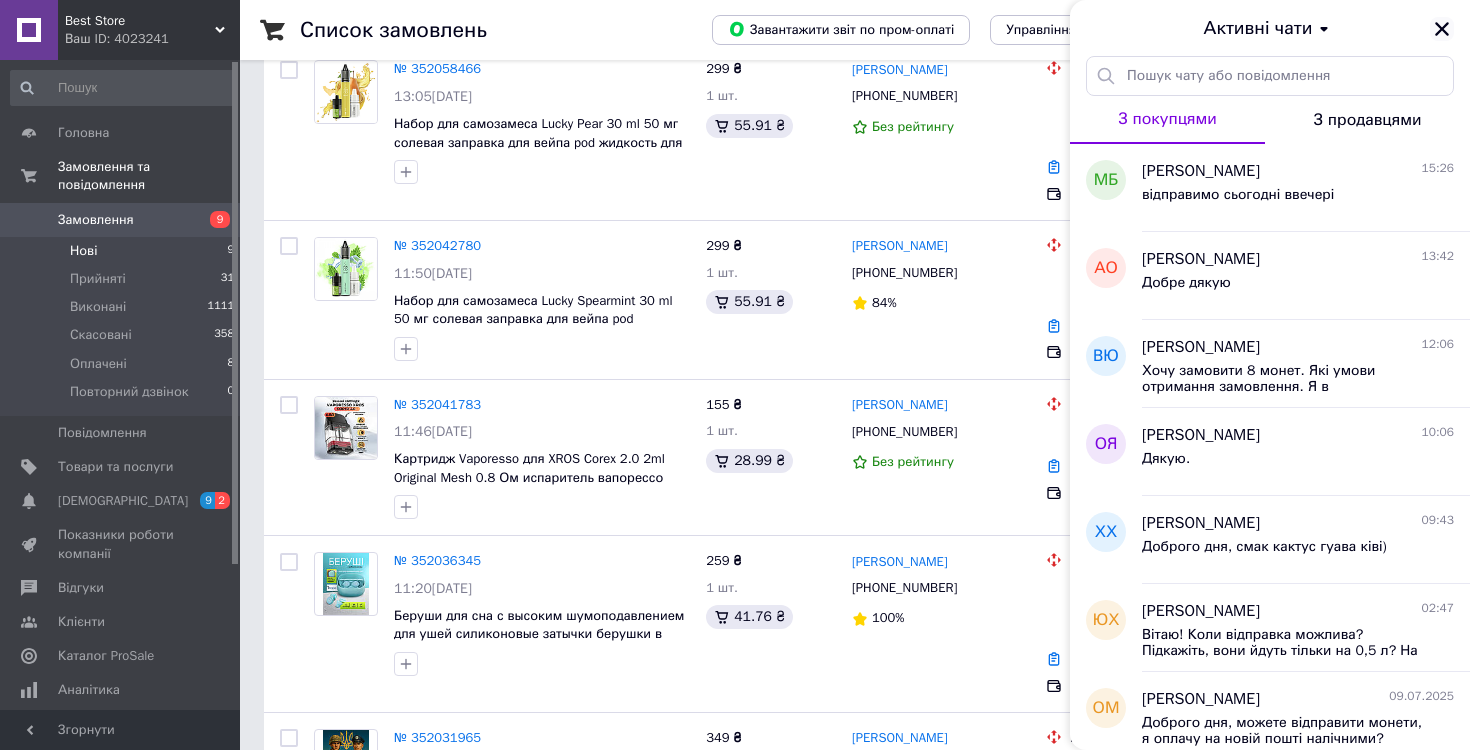 click 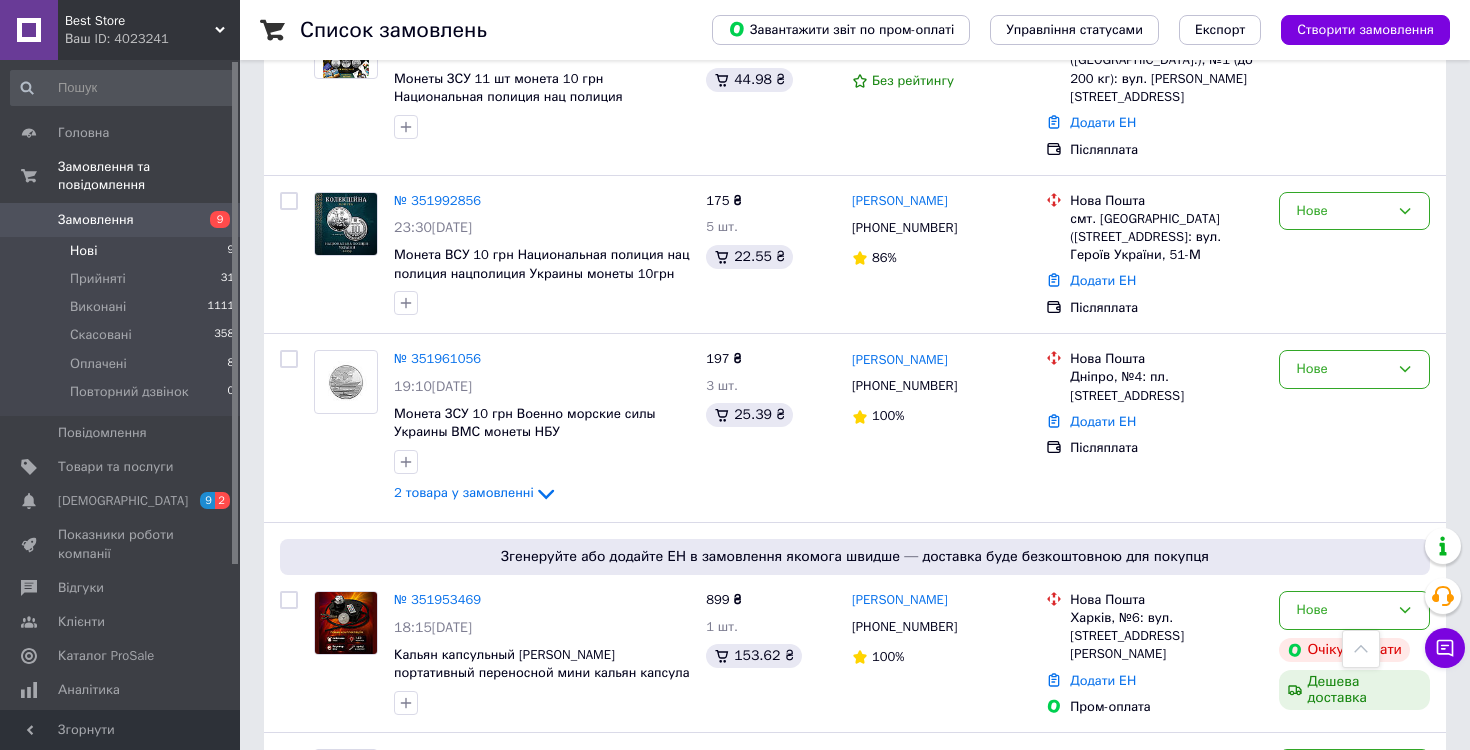 scroll, scrollTop: 1186, scrollLeft: 0, axis: vertical 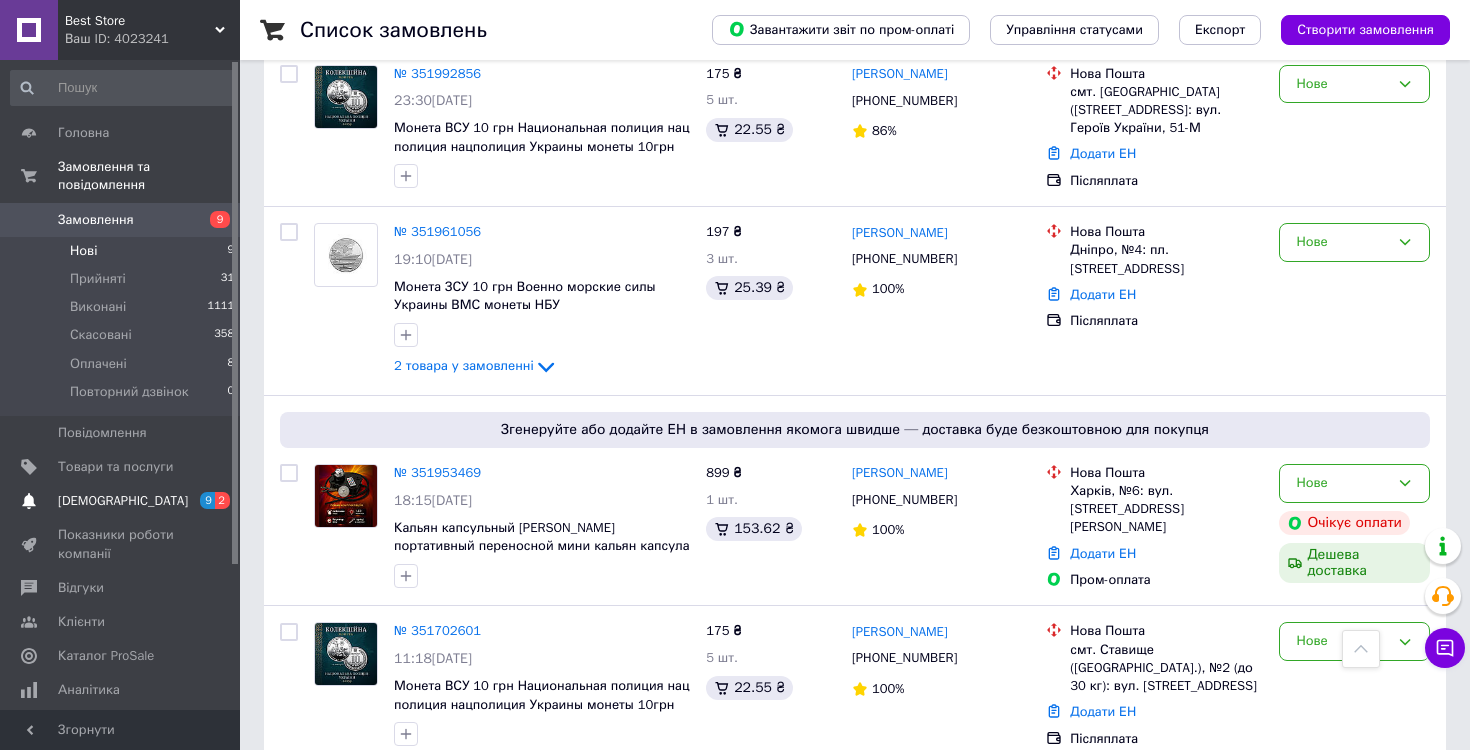 click on "[DEMOGRAPHIC_DATA] 9 2" at bounding box center [123, 501] 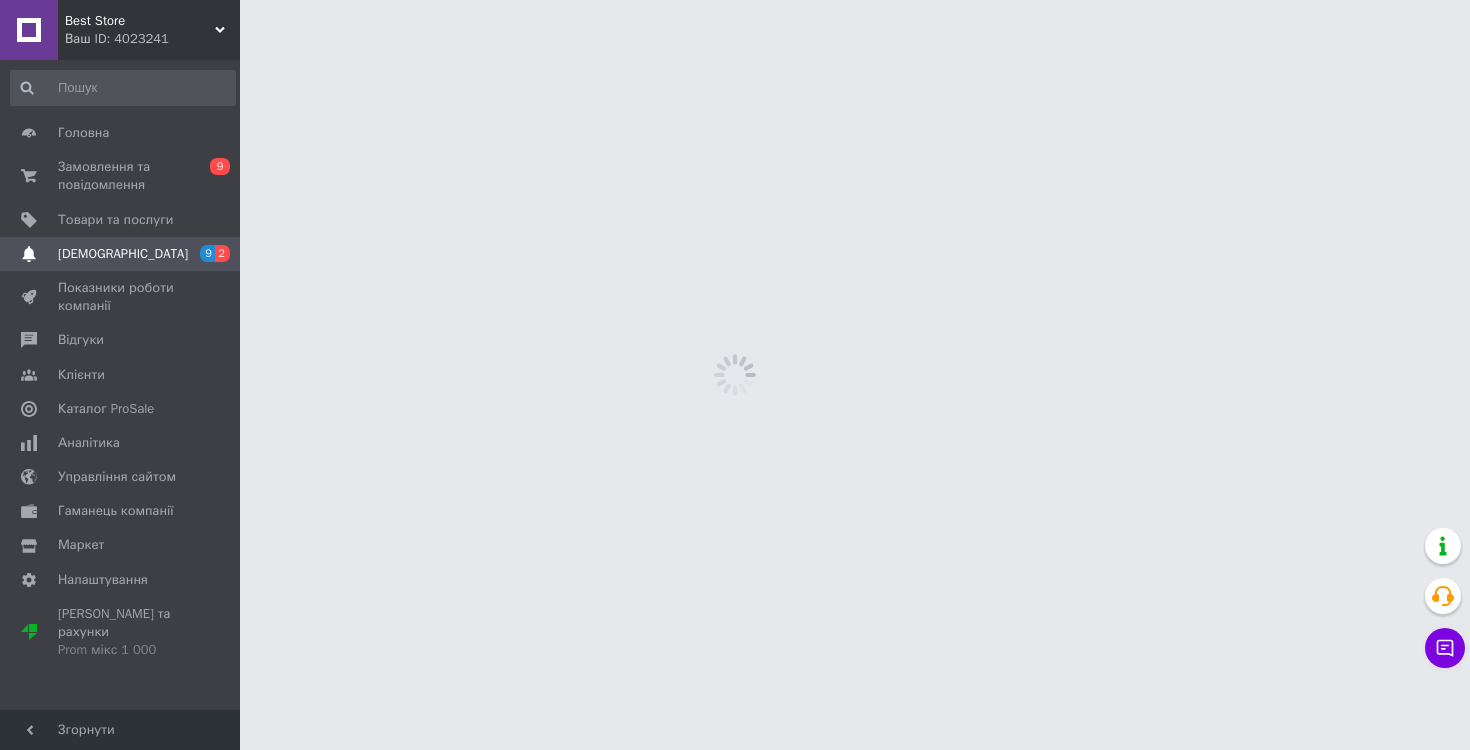 scroll, scrollTop: 0, scrollLeft: 0, axis: both 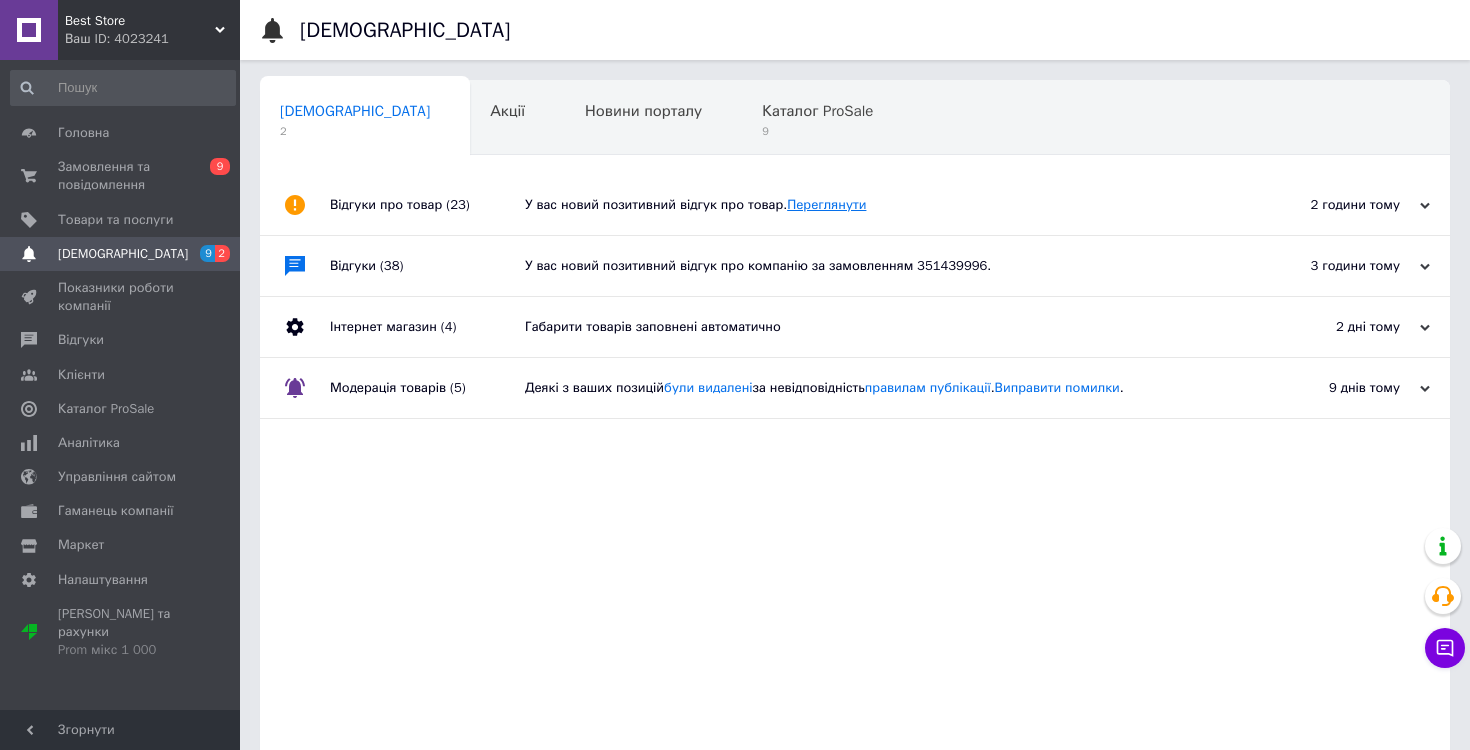 click on "Переглянути" at bounding box center (826, 204) 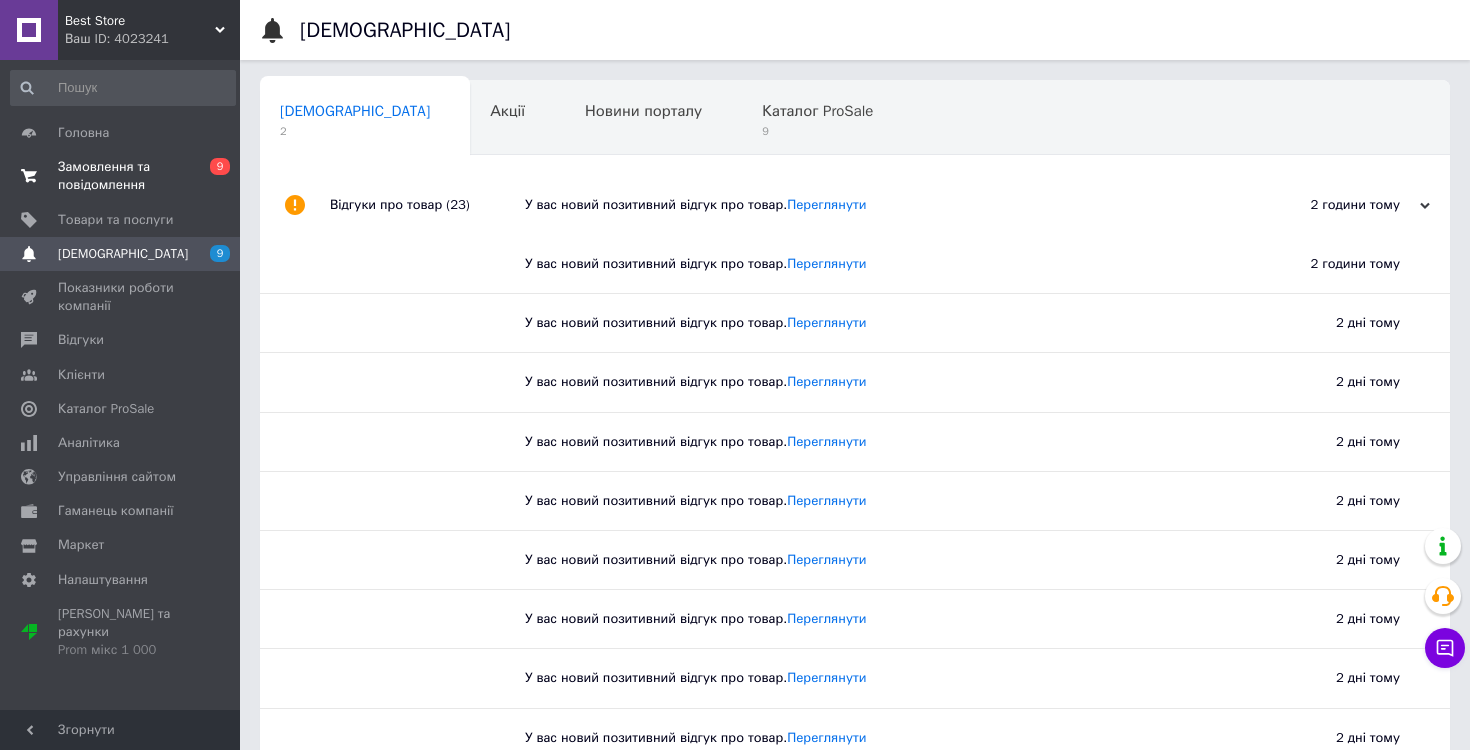 click on "Замовлення та повідомлення" at bounding box center [121, 176] 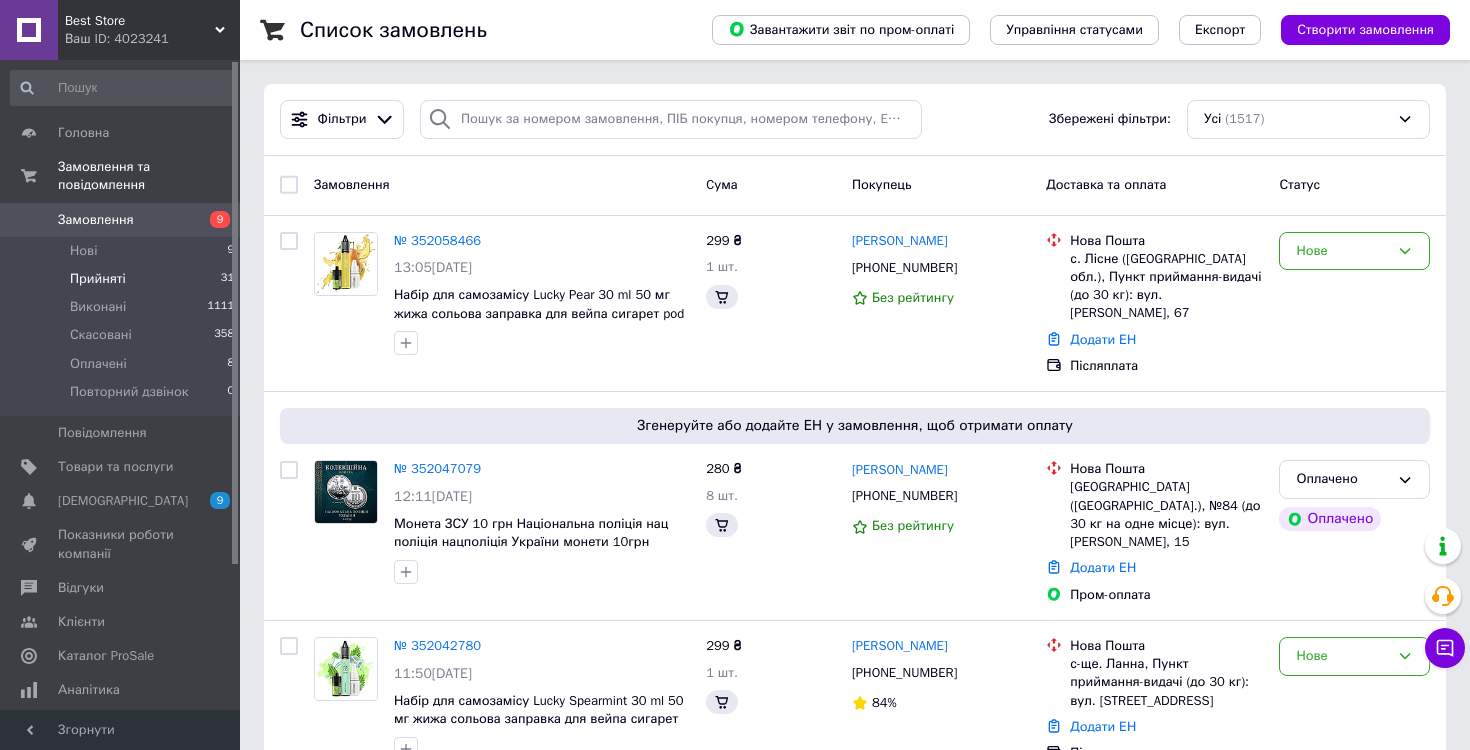 click on "Прийняті 31" at bounding box center (123, 279) 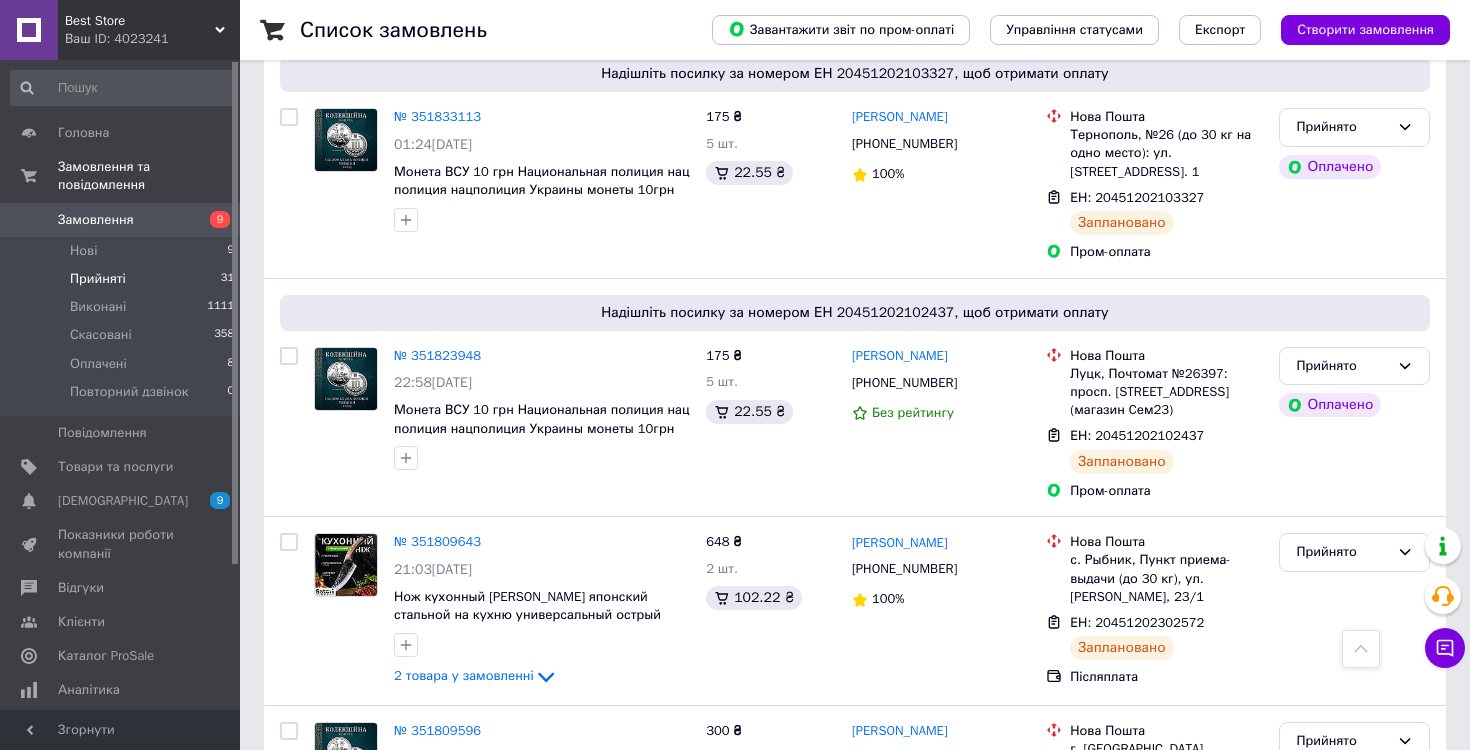 scroll, scrollTop: 2688, scrollLeft: 0, axis: vertical 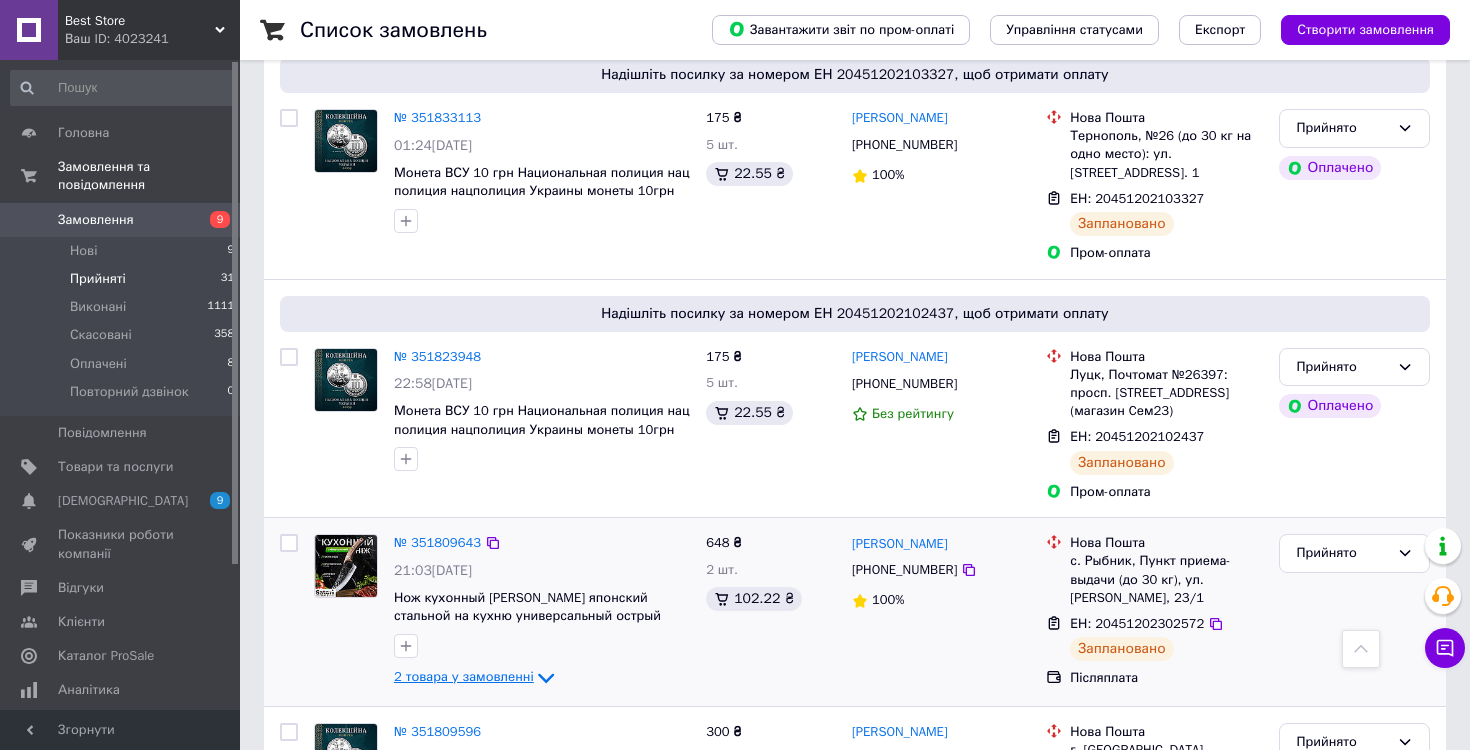 click on "2 товара у замовленні" at bounding box center [464, 677] 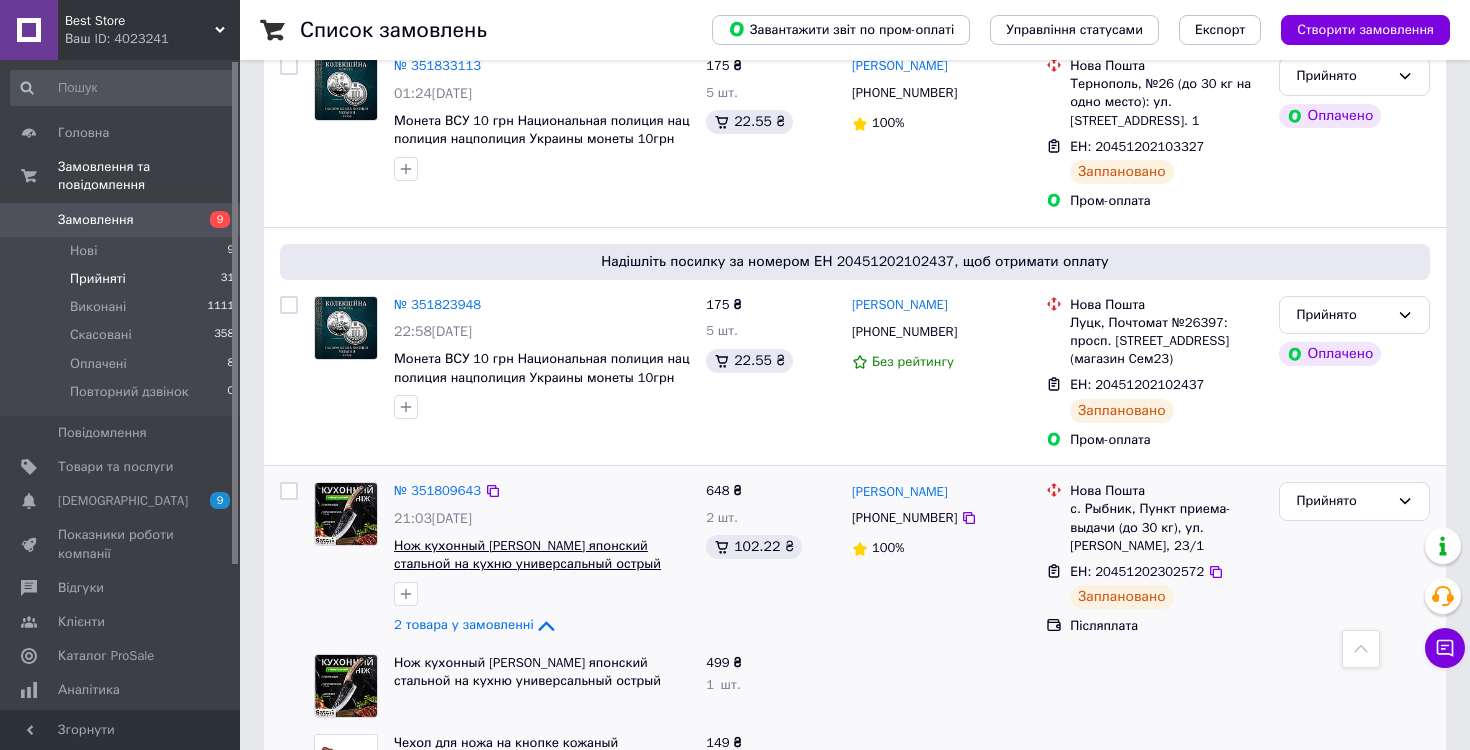 scroll, scrollTop: 2717, scrollLeft: 0, axis: vertical 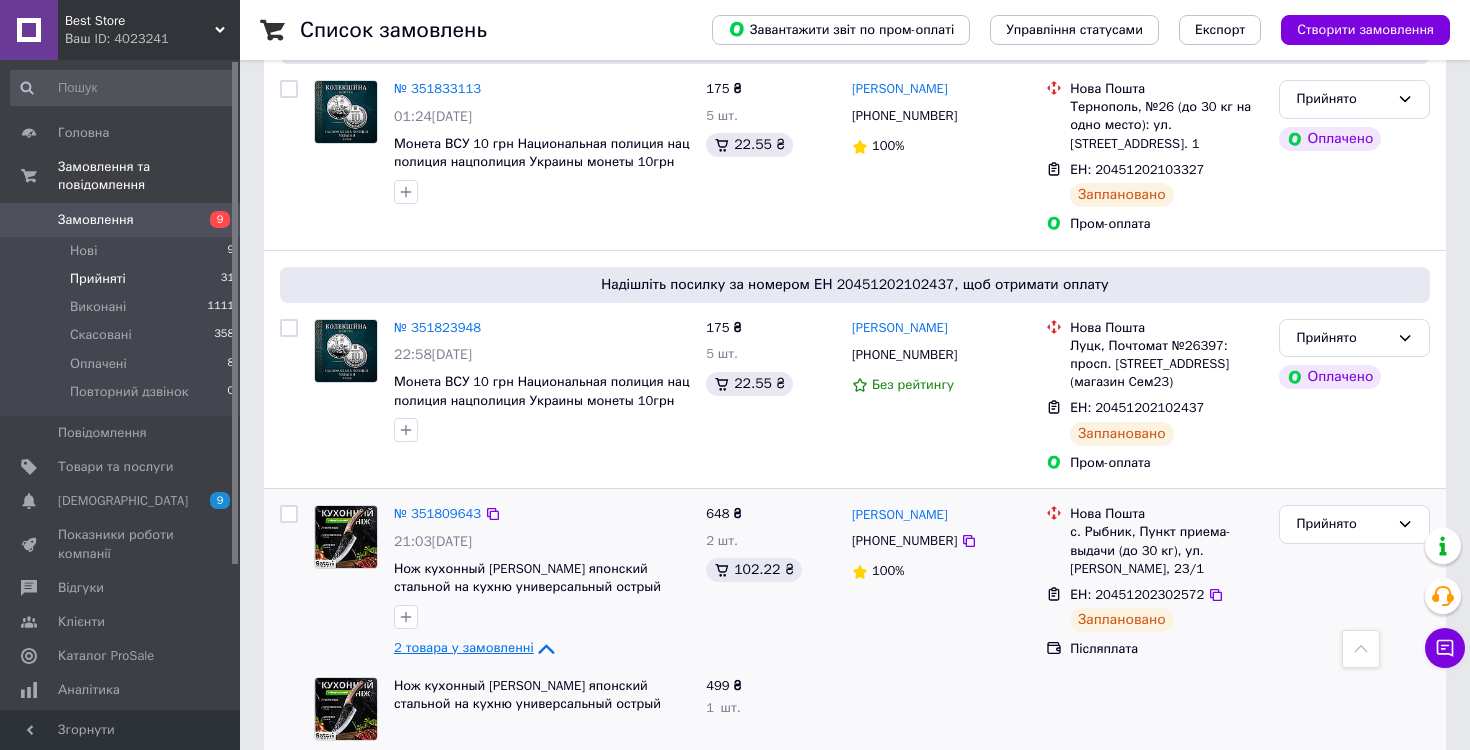 click on "2 товара у замовленні" at bounding box center (464, 648) 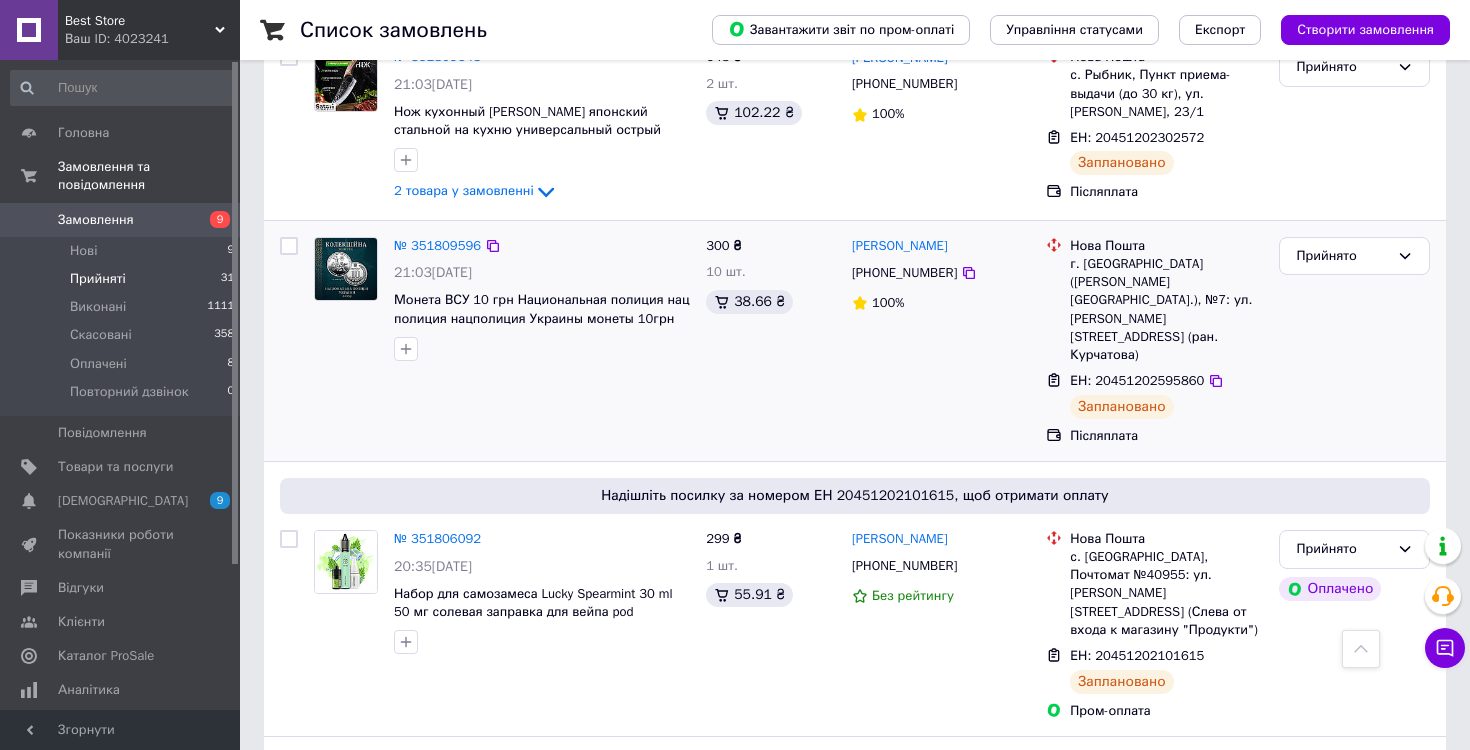 scroll, scrollTop: 3182, scrollLeft: 0, axis: vertical 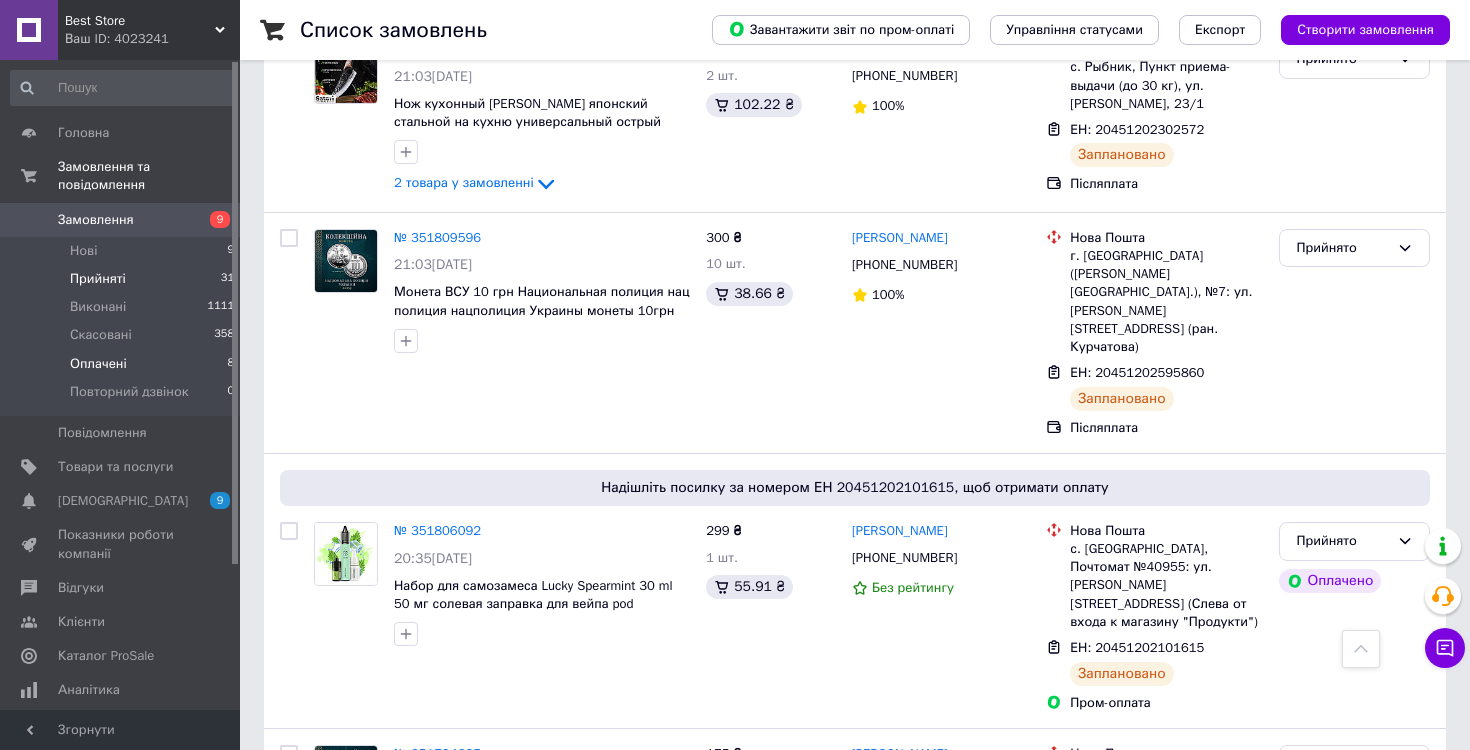 click on "Оплачені 8" at bounding box center [123, 364] 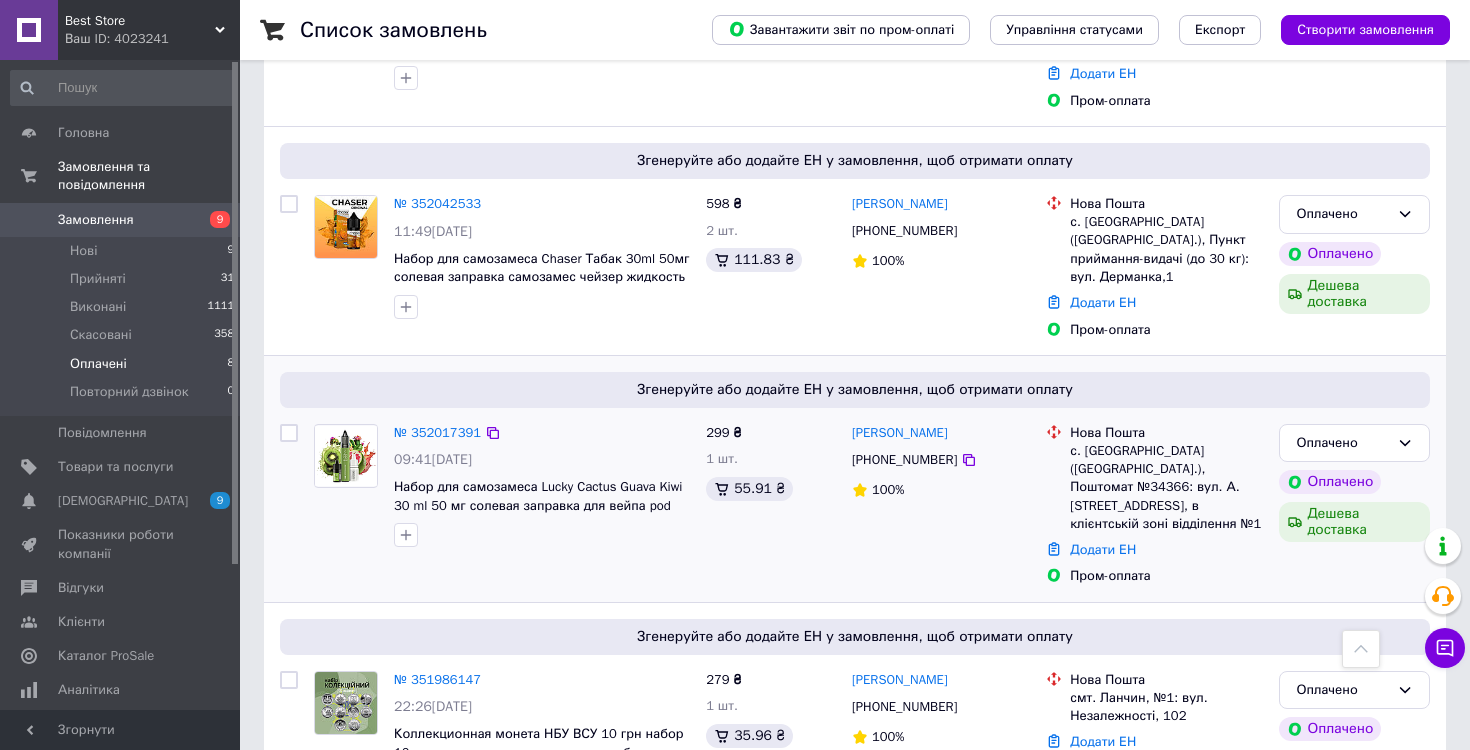 scroll, scrollTop: 1426, scrollLeft: 0, axis: vertical 